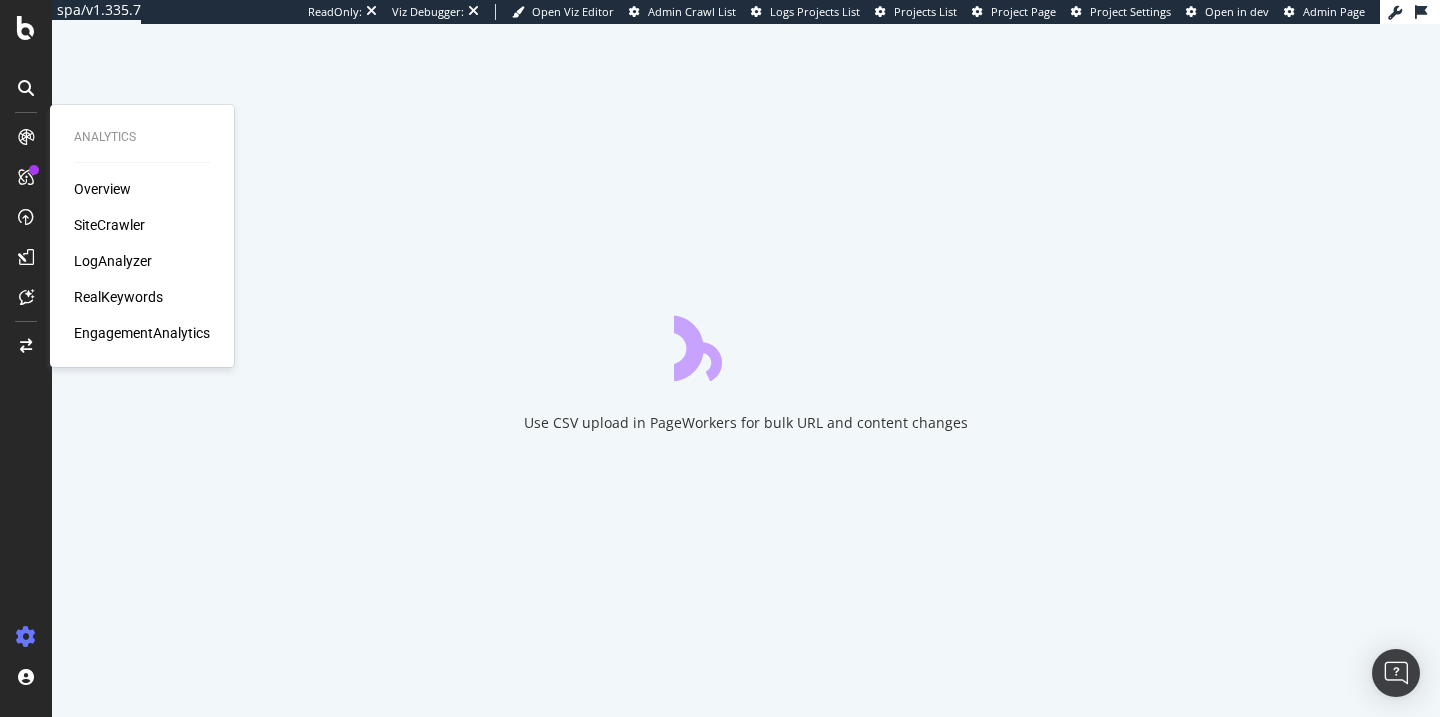 scroll, scrollTop: 0, scrollLeft: 0, axis: both 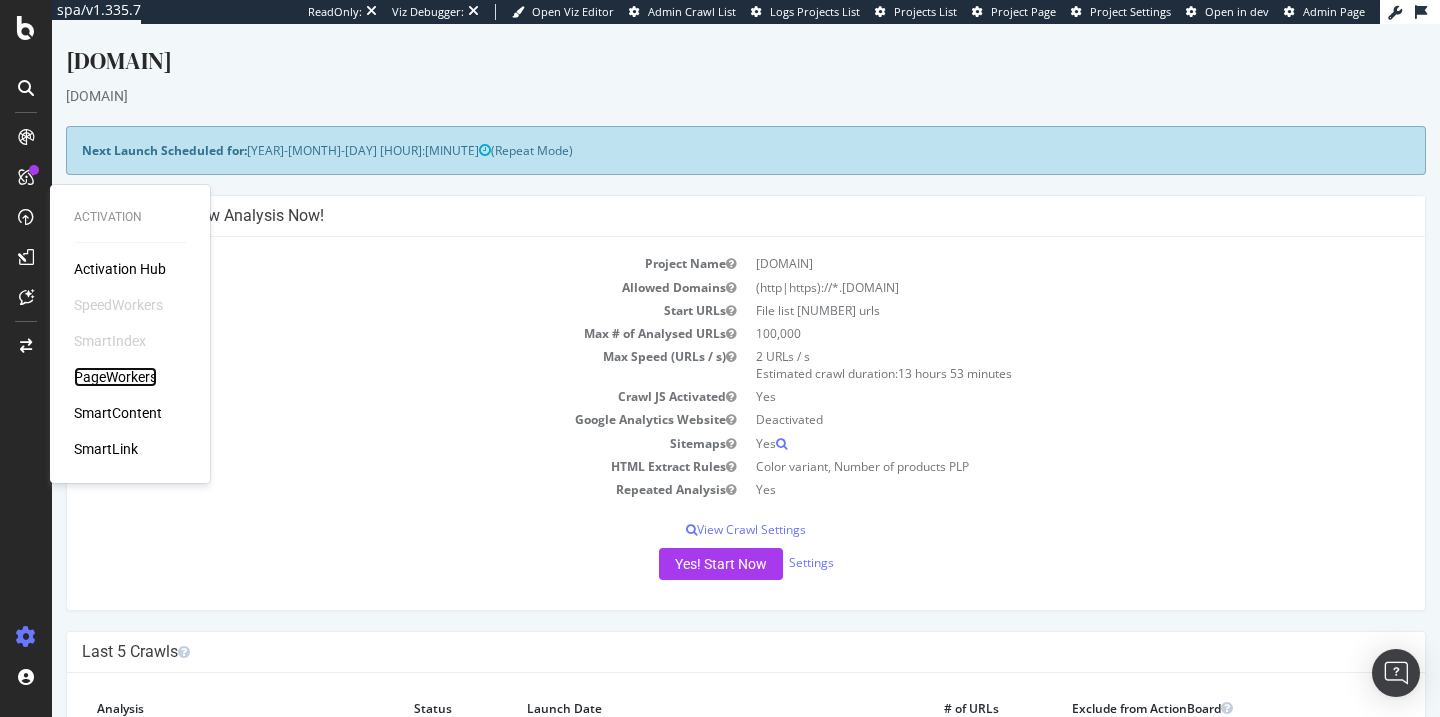 click on "PageWorkers" at bounding box center [115, 377] 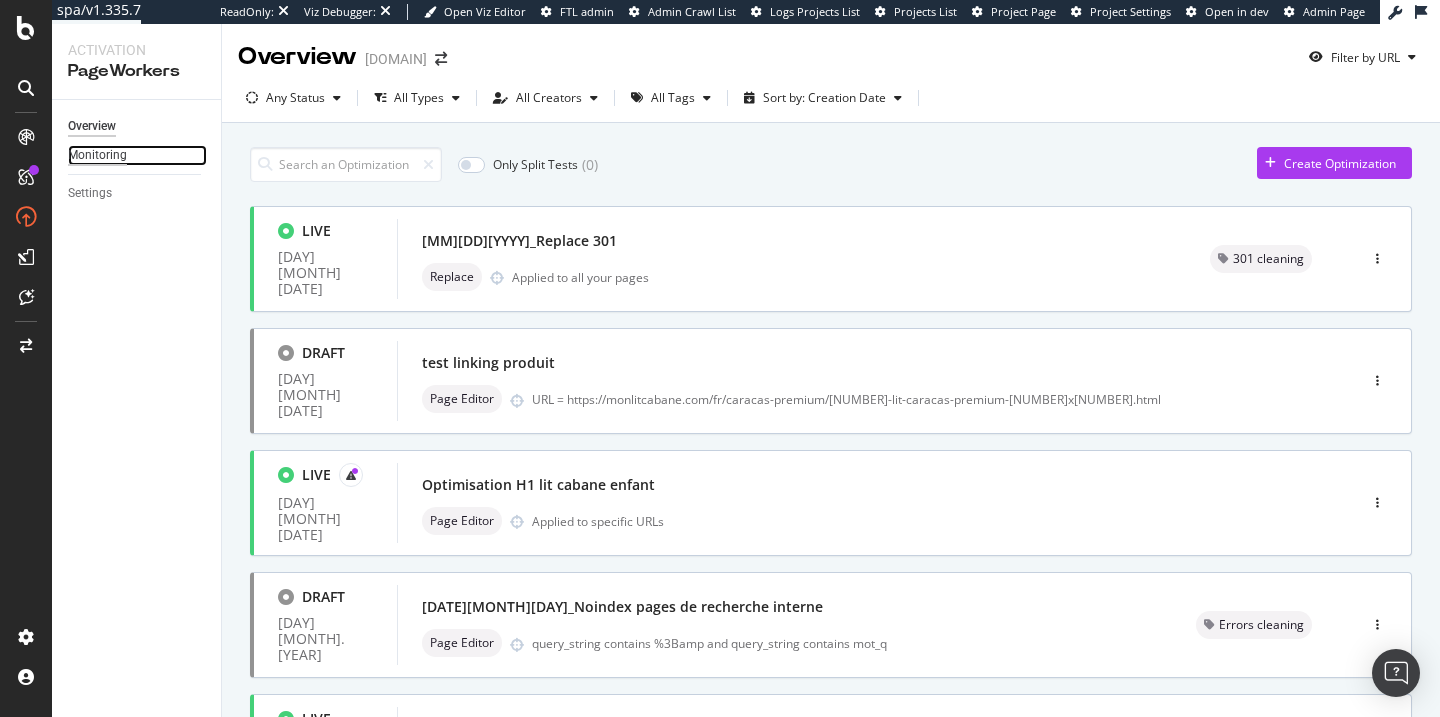 click on "Monitoring" at bounding box center (97, 155) 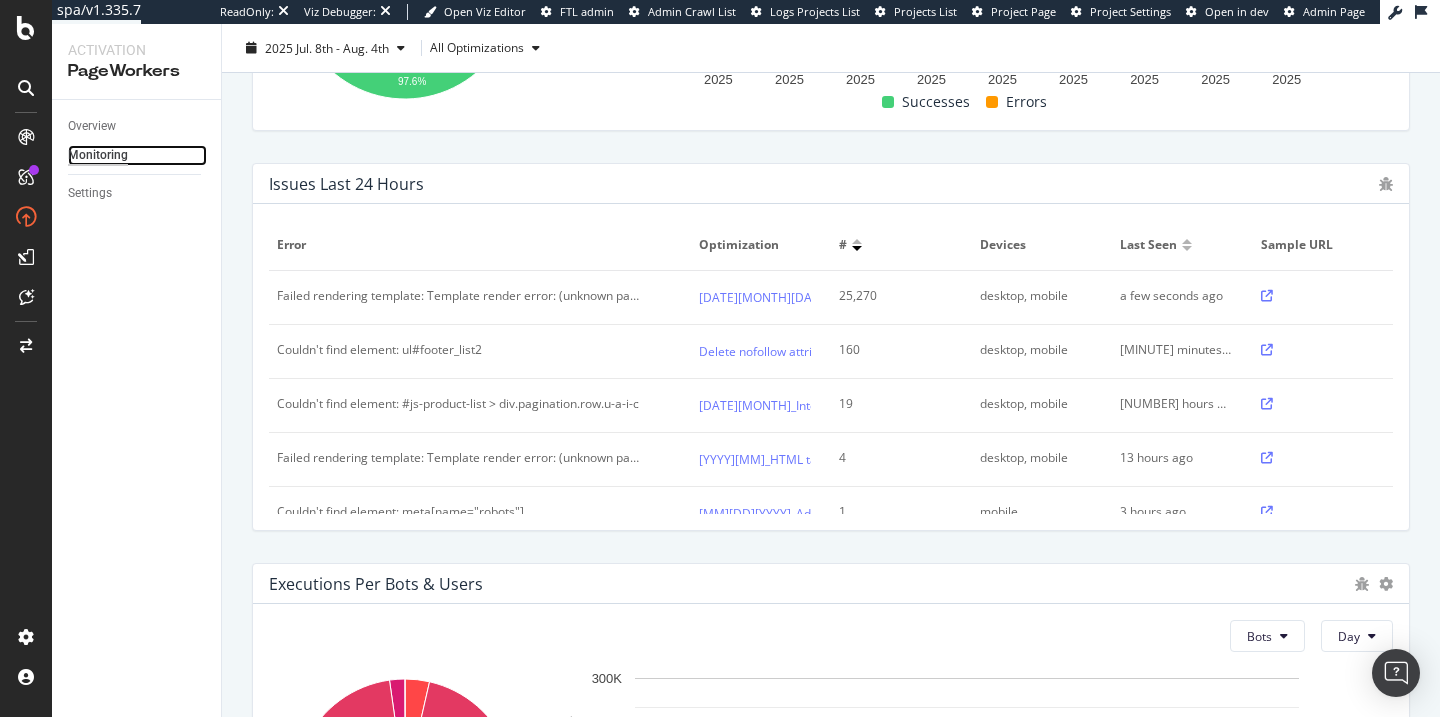 scroll, scrollTop: 0, scrollLeft: 0, axis: both 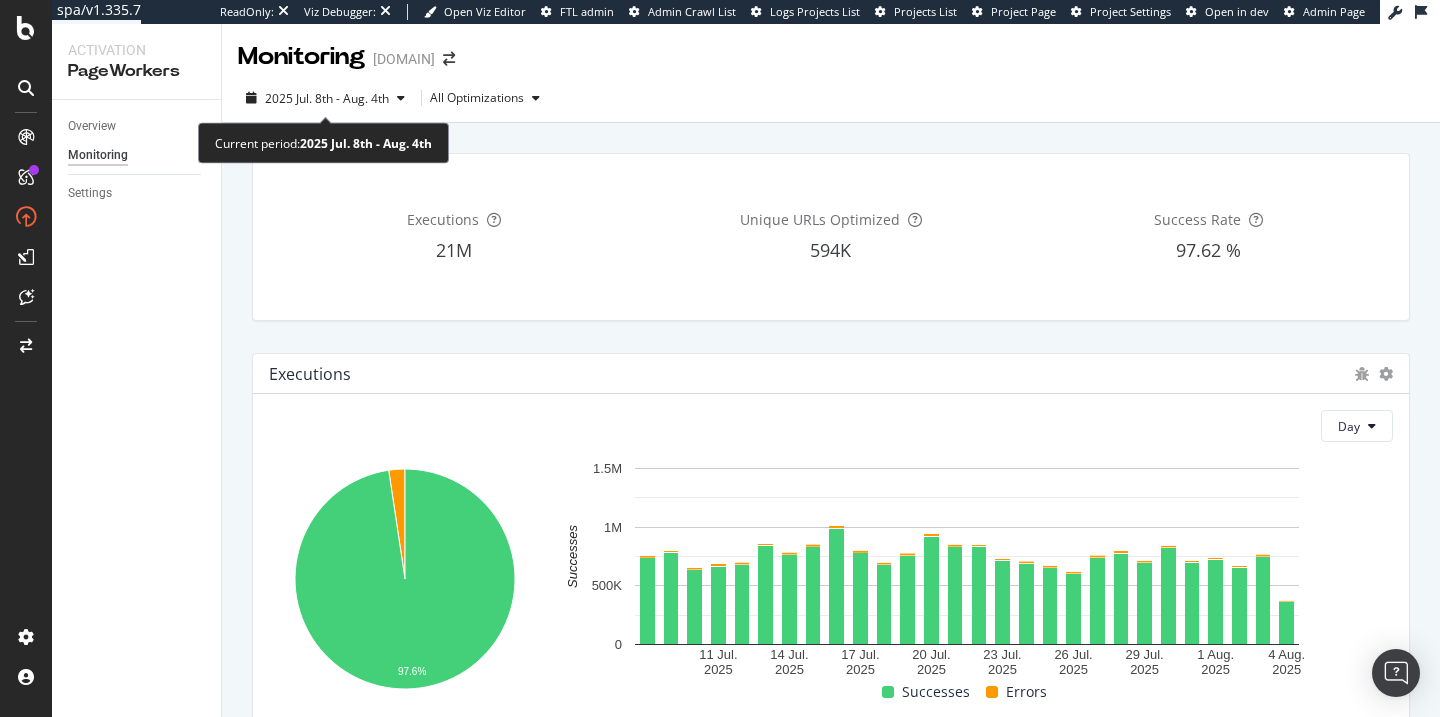 click on "[YEAR] [MONTH]. [DAY]th - [MONTH]. [DAY]th All Optimizations" at bounding box center [831, 98] 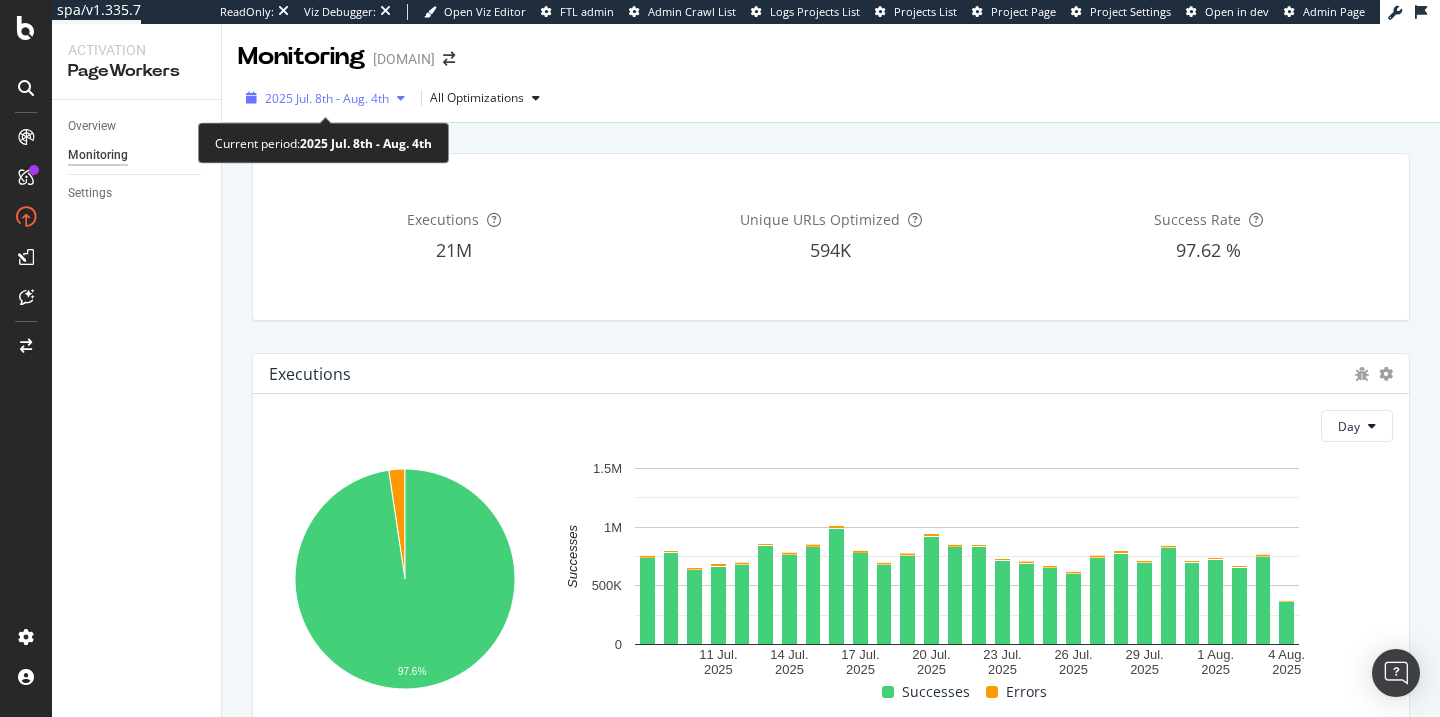 click on "2025 Jul. 8th - Aug. 4th" at bounding box center [327, 98] 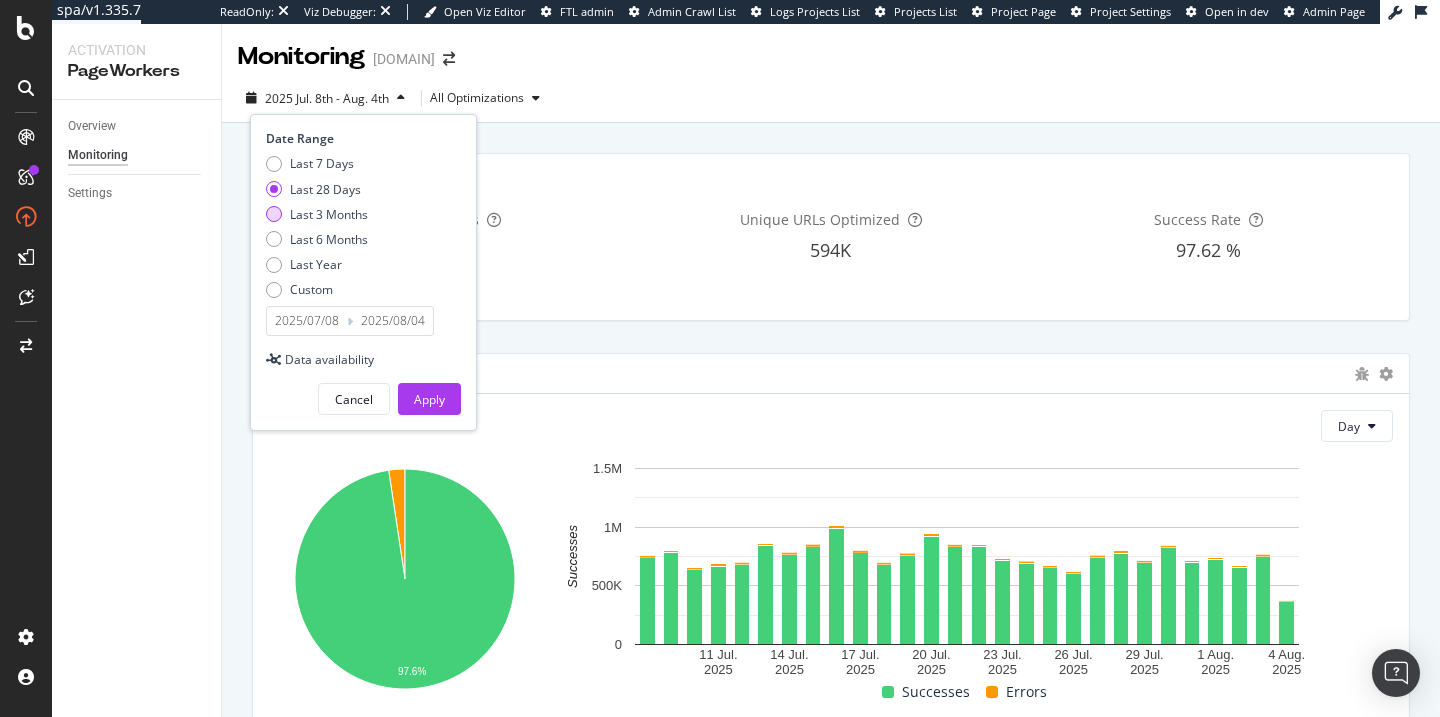 click on "Last 3 Months" at bounding box center (329, 214) 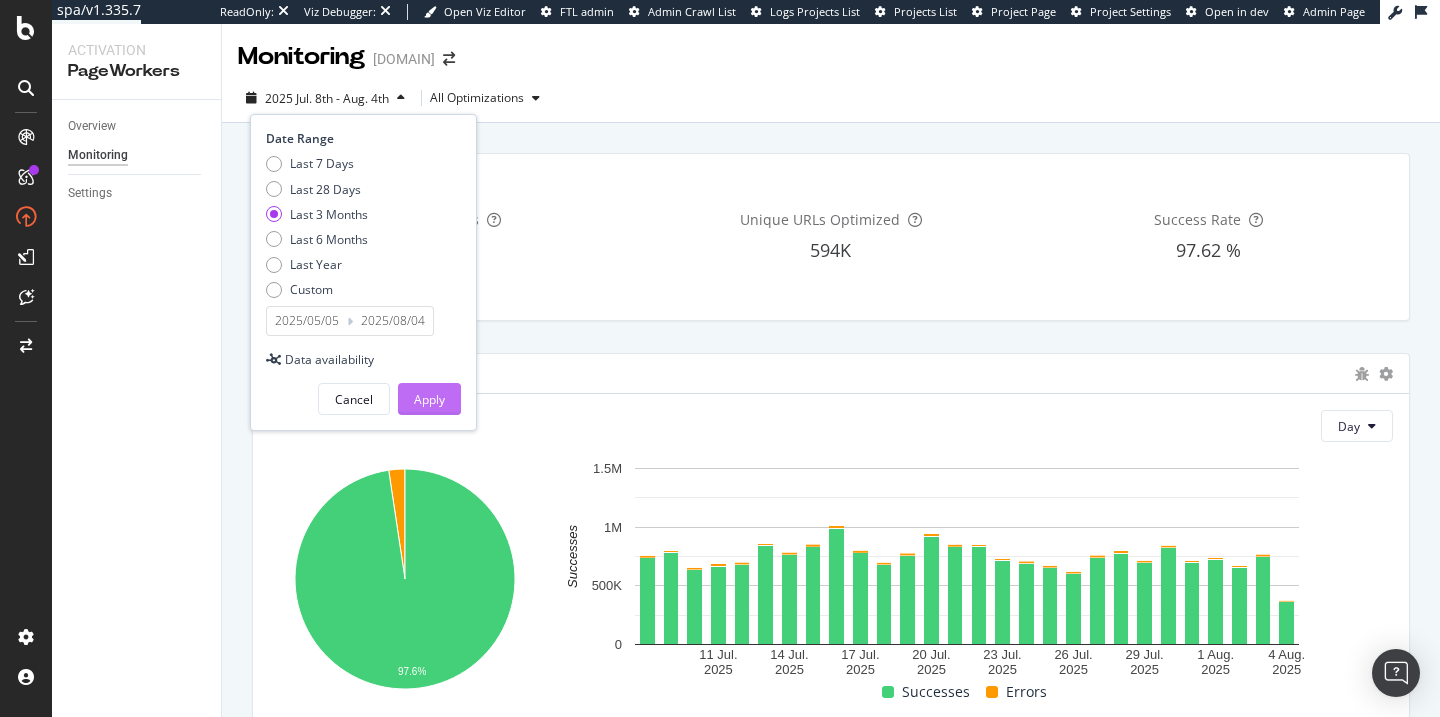 click on "Apply" at bounding box center (429, 399) 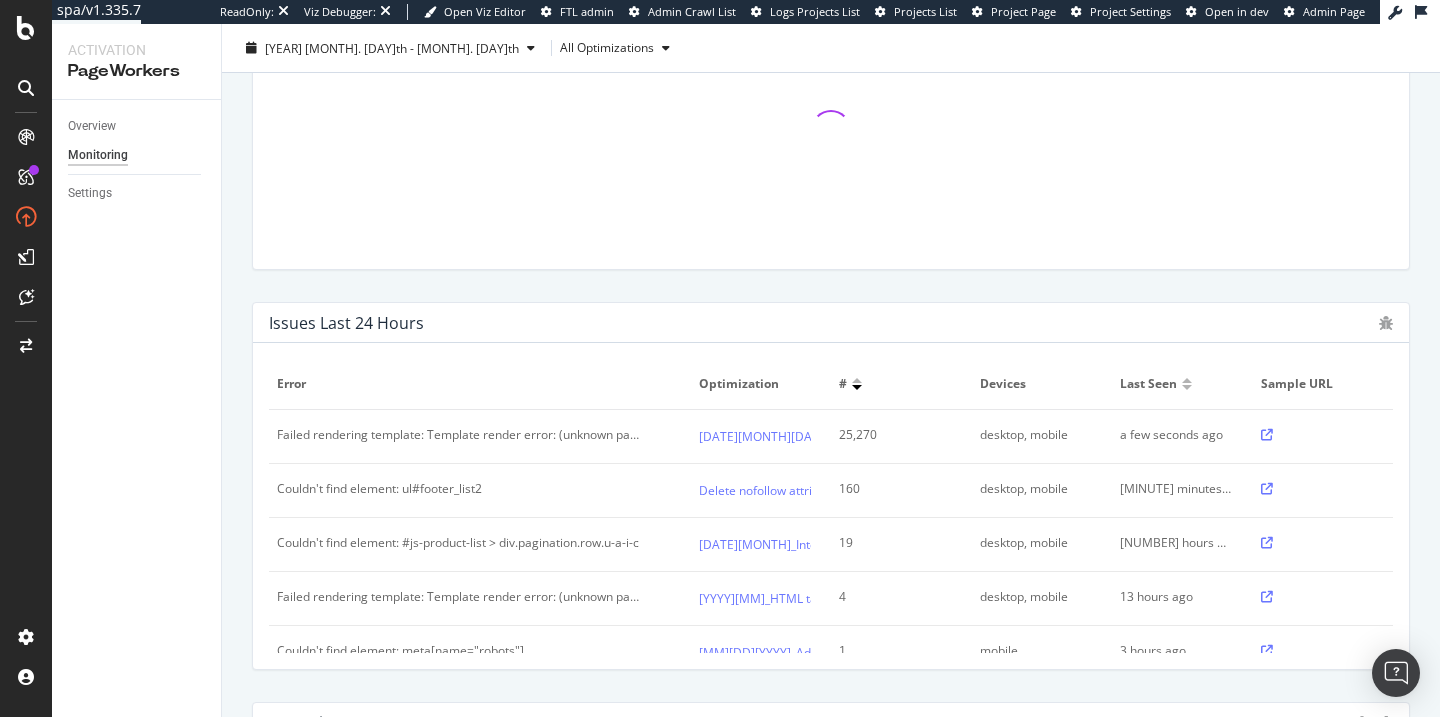 scroll, scrollTop: 890, scrollLeft: 0, axis: vertical 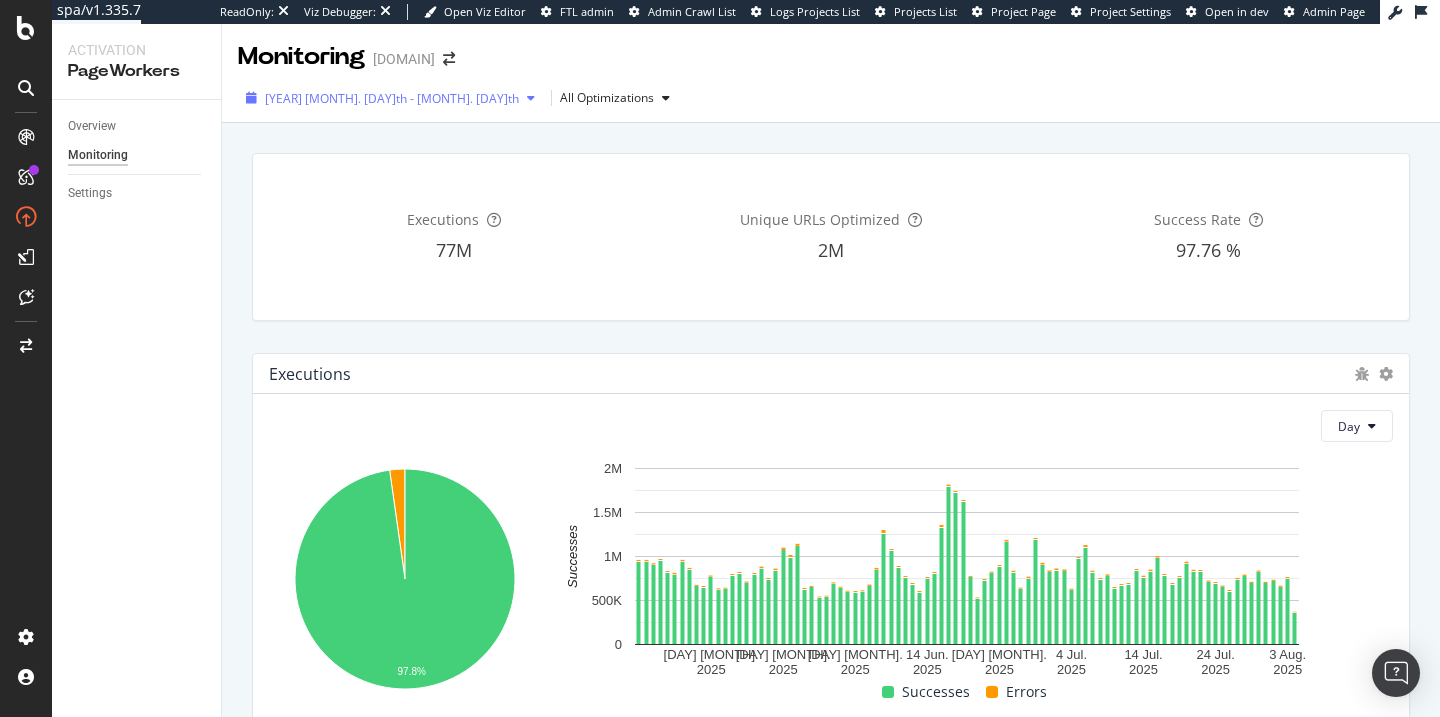 click on "[YEAR] [MONTH]. [DAY]th - [MONTH]. [DAY]th" at bounding box center (392, 98) 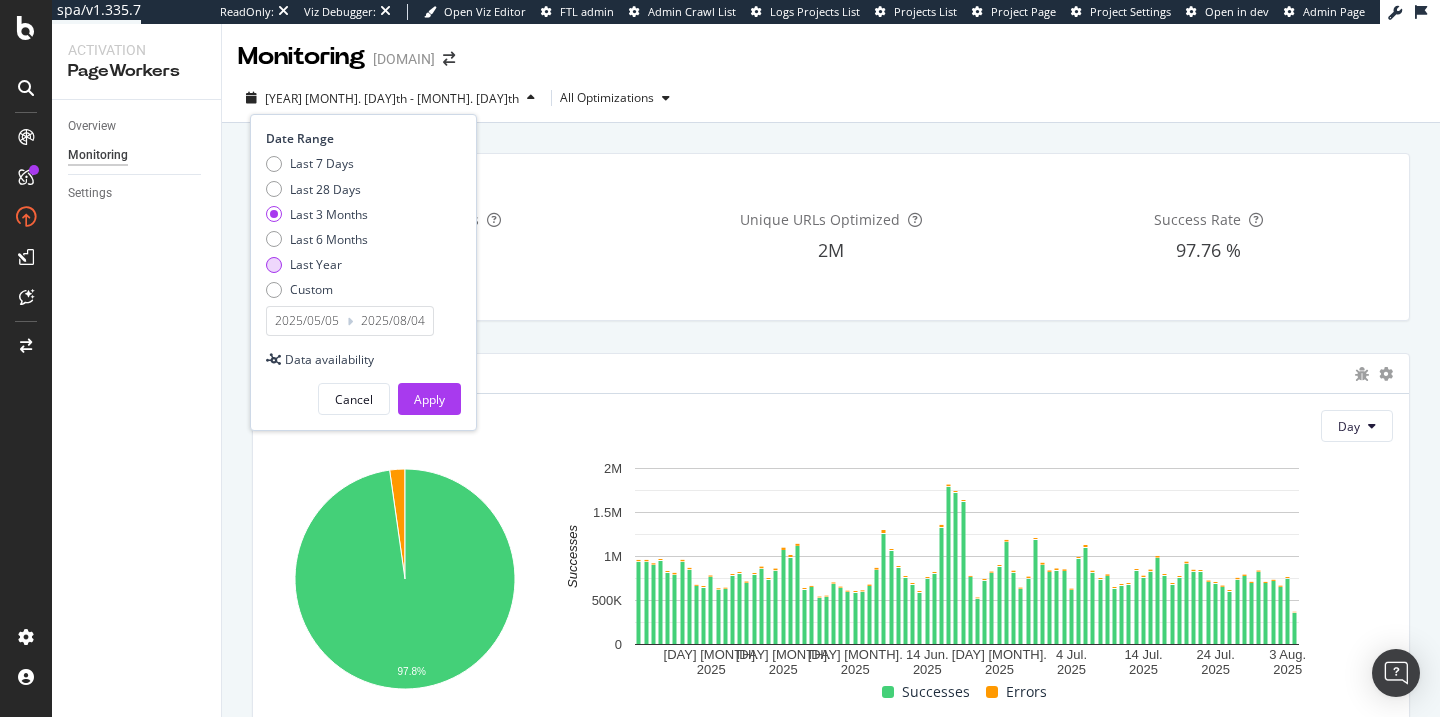 click on "Last Year" at bounding box center (316, 264) 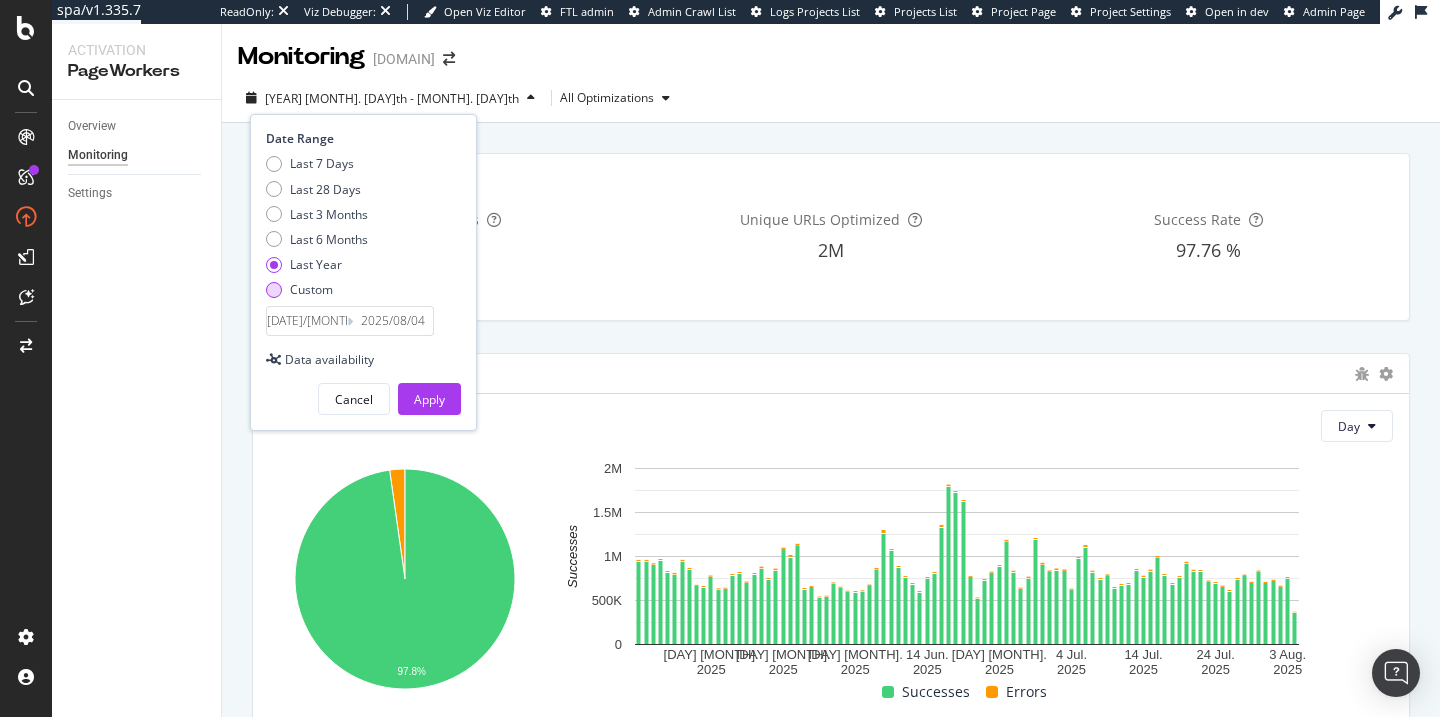 click on "Custom" at bounding box center (311, 289) 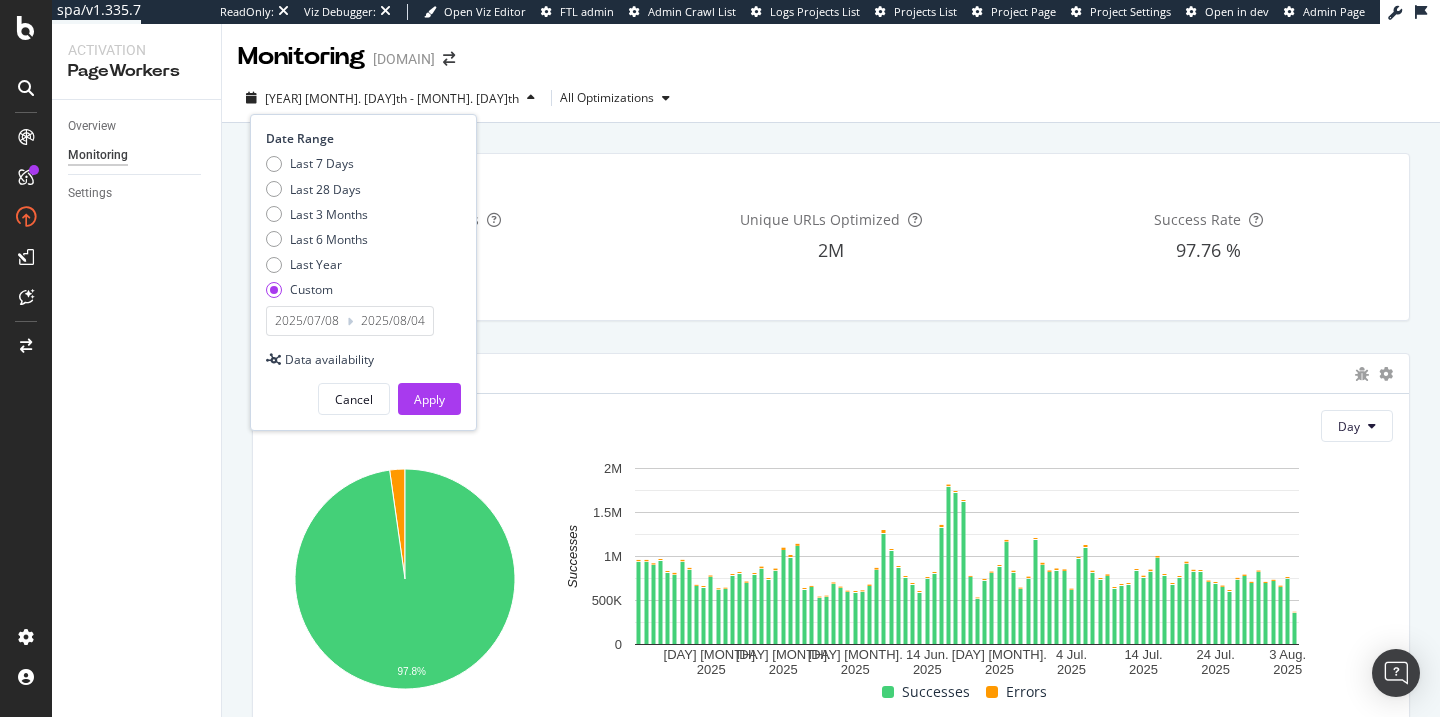 click on "Custom" at bounding box center (311, 289) 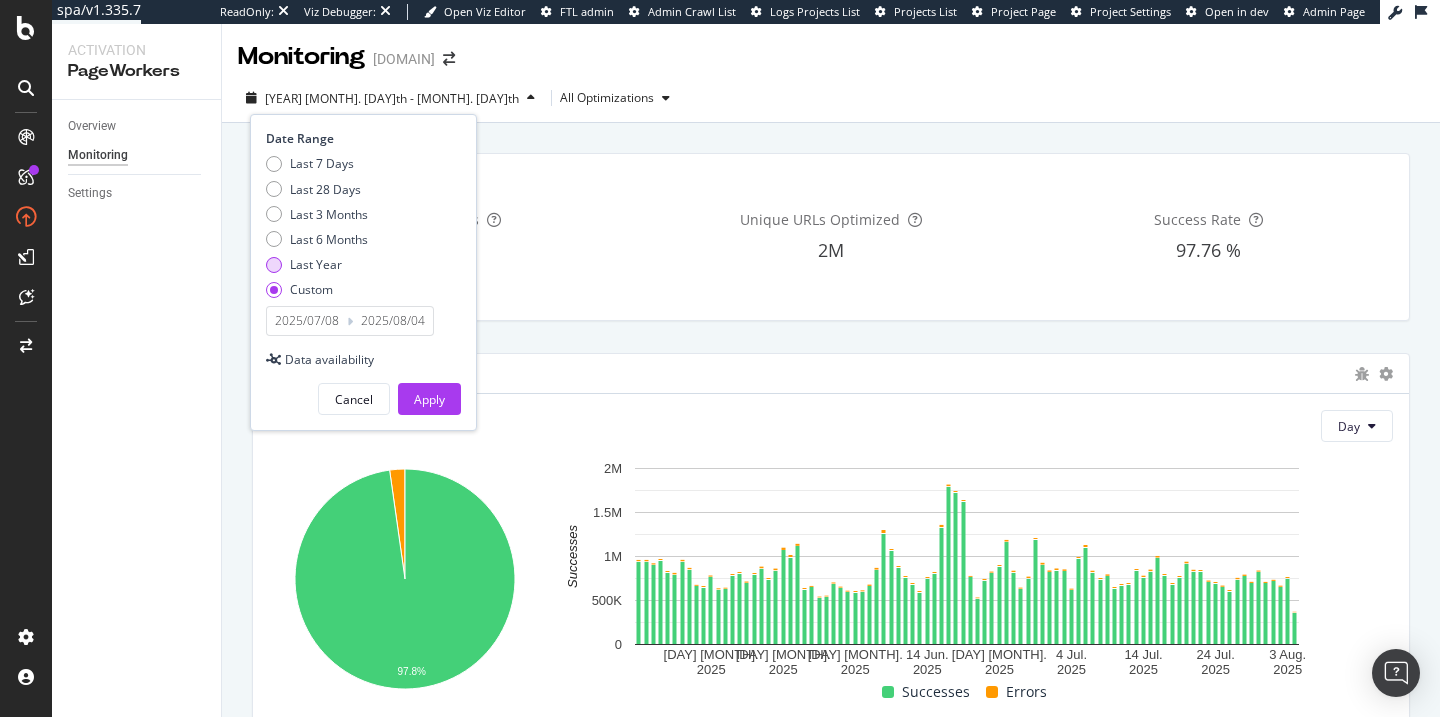 click on "Last Year" at bounding box center (316, 264) 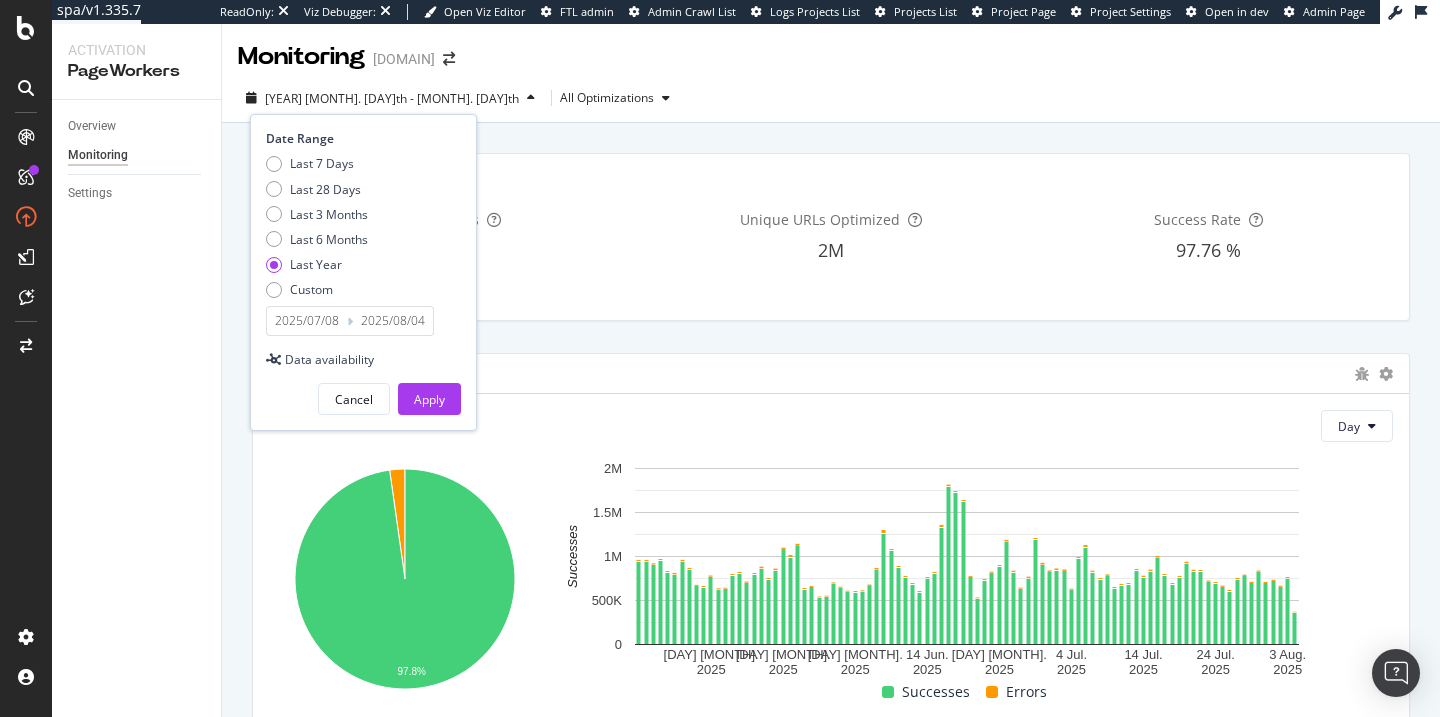 type on "[DATE]/[MONTH]/[DAY]" 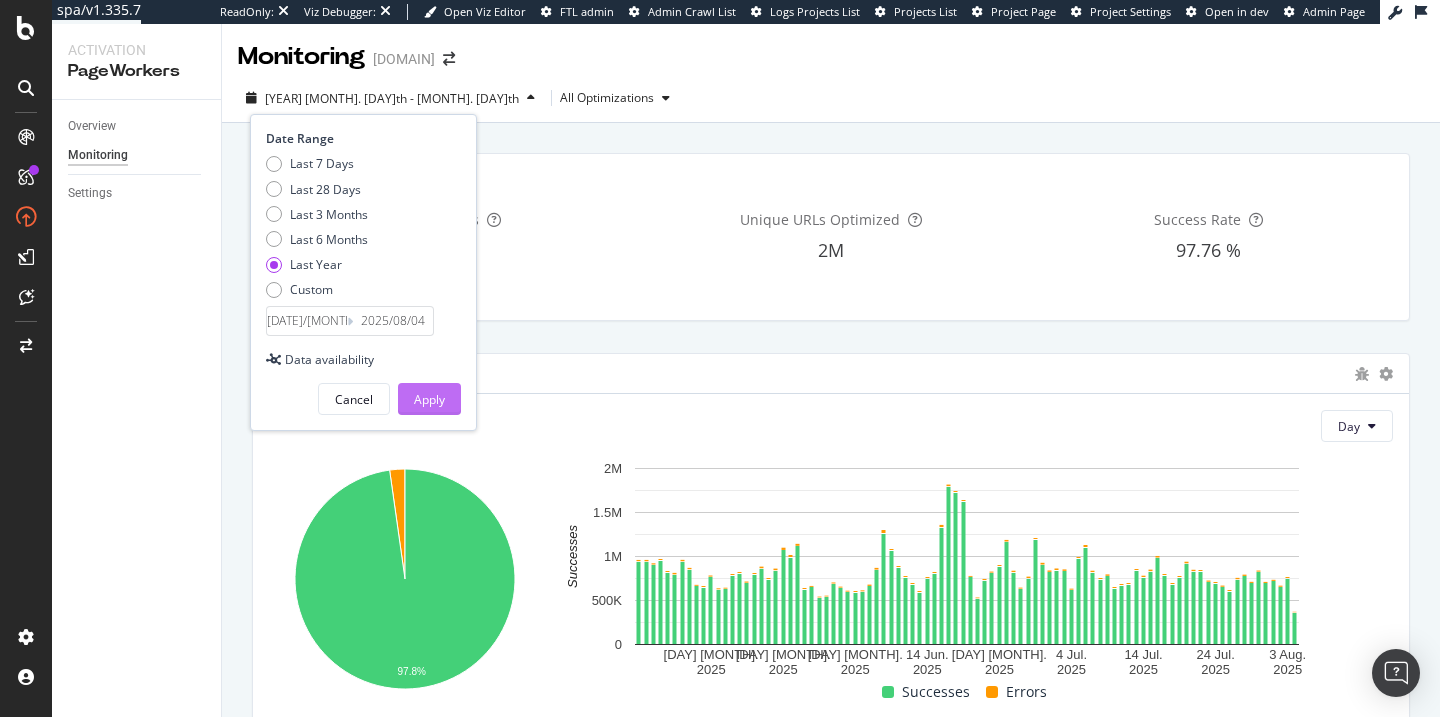 click on "Apply" at bounding box center [429, 399] 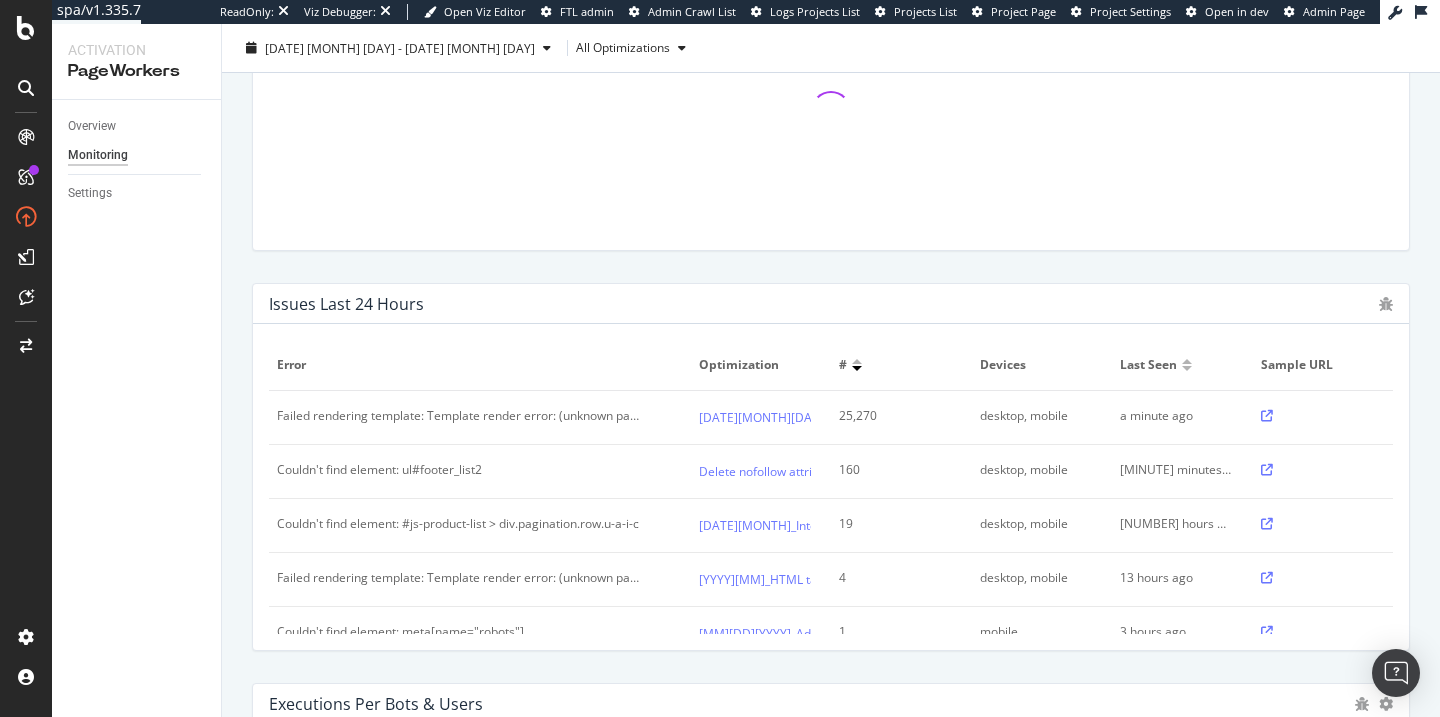 scroll, scrollTop: 667, scrollLeft: 0, axis: vertical 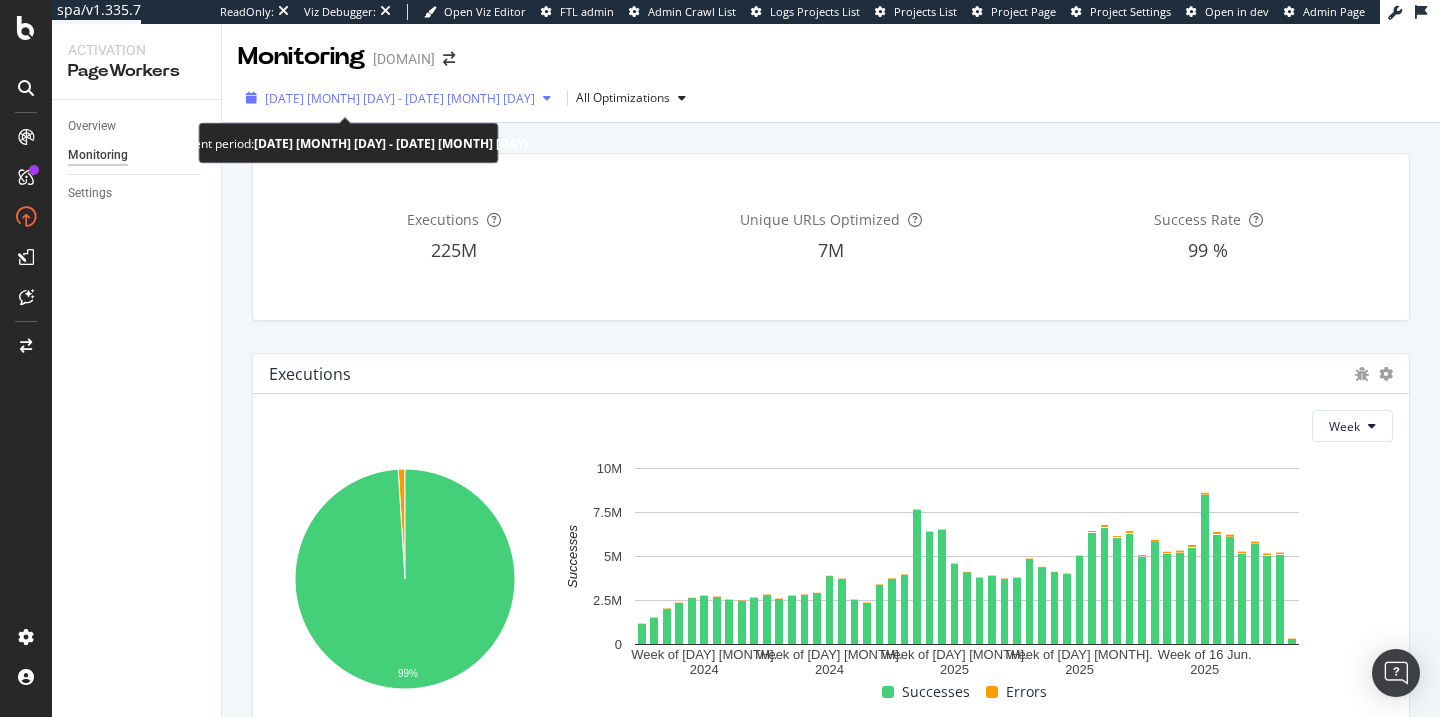 click on "[DATE] [MONTH] [DAY] - [DATE] [MONTH] [DAY]" at bounding box center [400, 98] 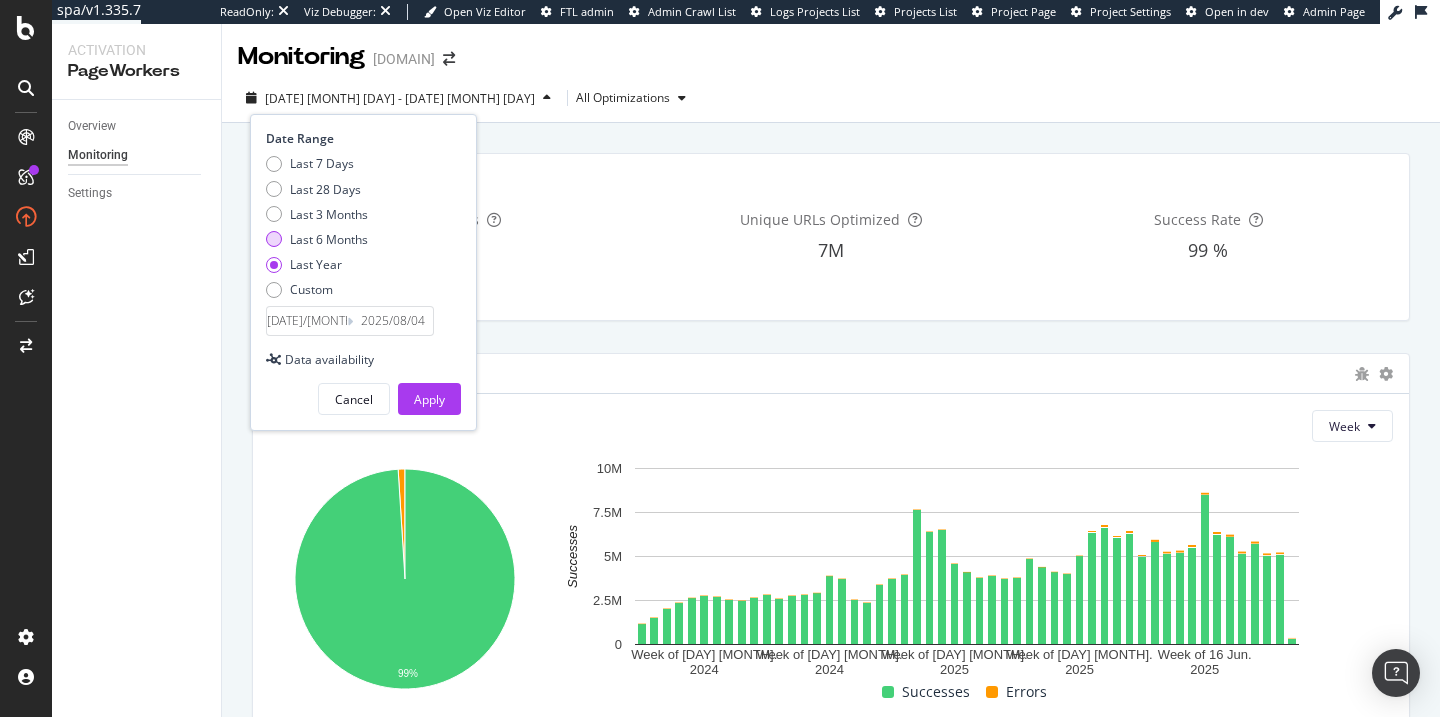 click on "Last 6 Months" at bounding box center [329, 239] 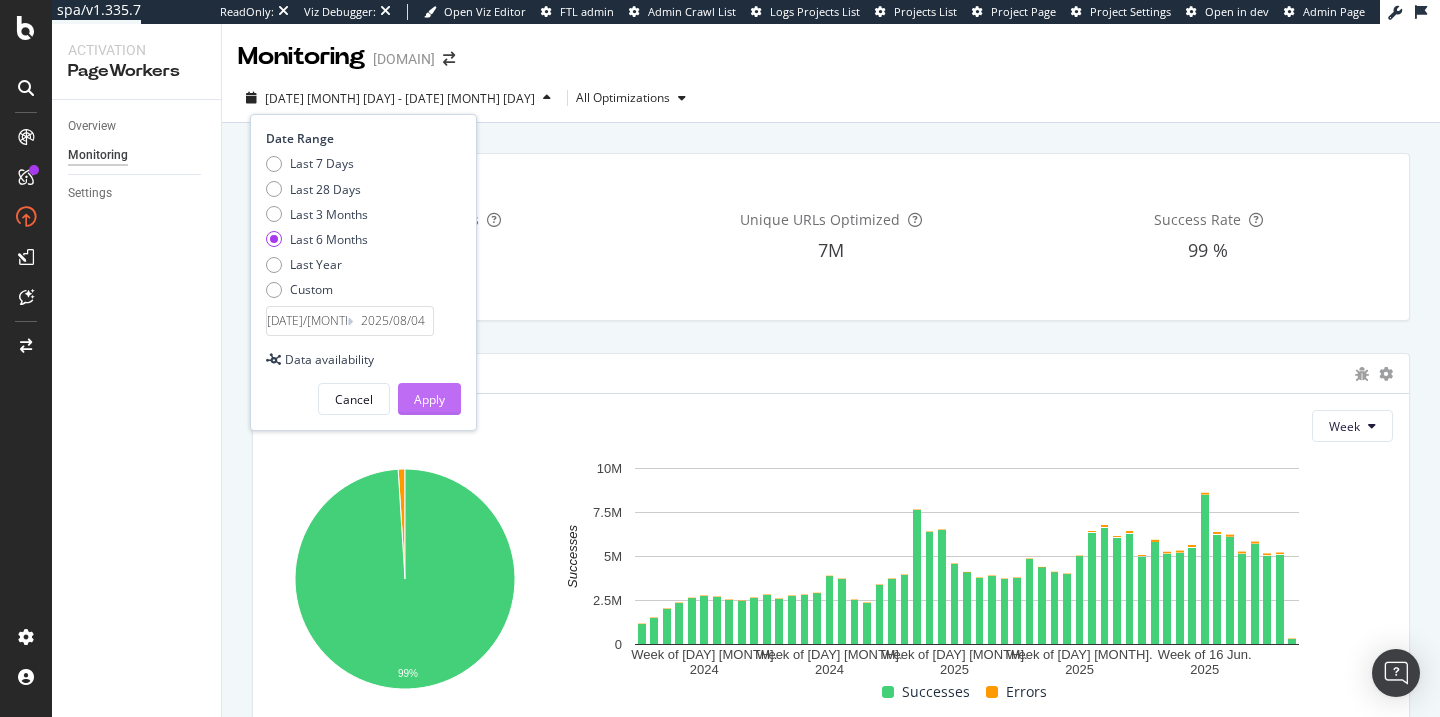 drag, startPoint x: 464, startPoint y: 405, endPoint x: 454, endPoint y: 399, distance: 11.661903 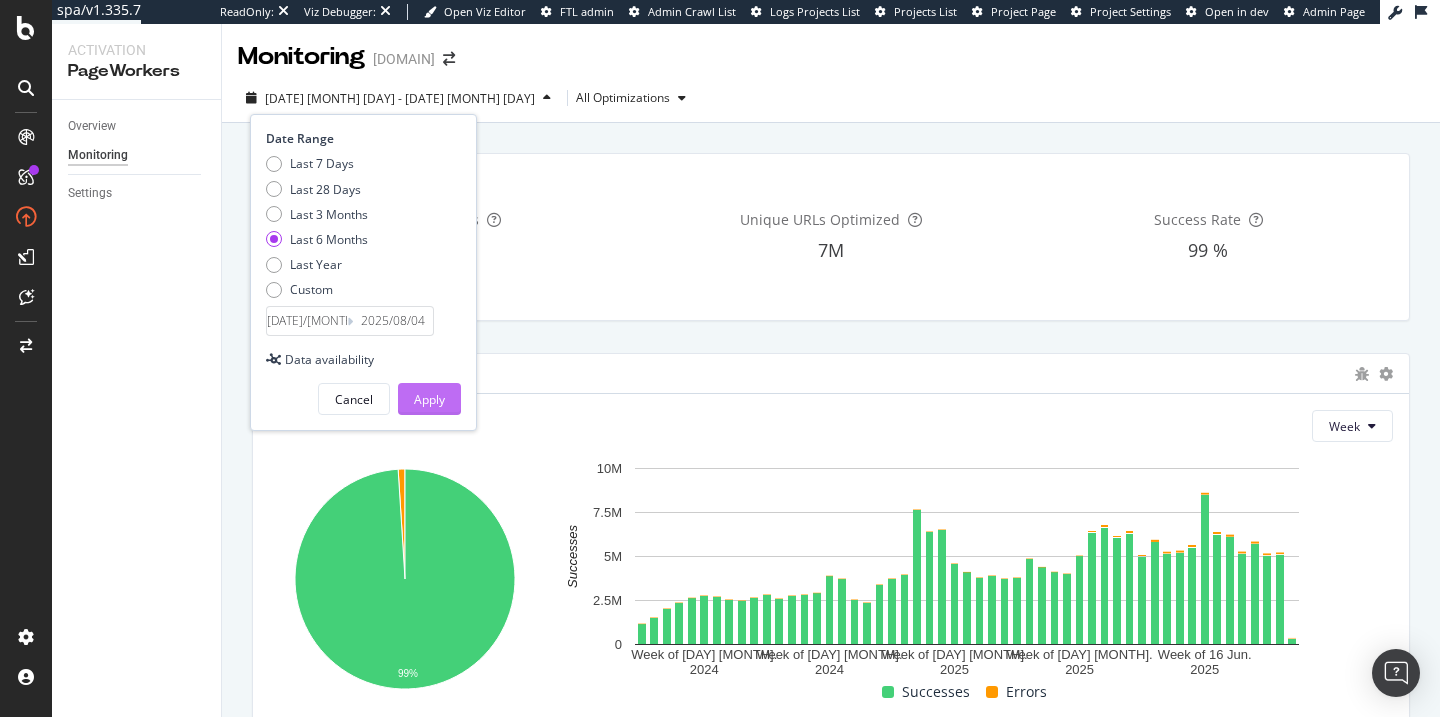 click on "Apply" at bounding box center [429, 399] 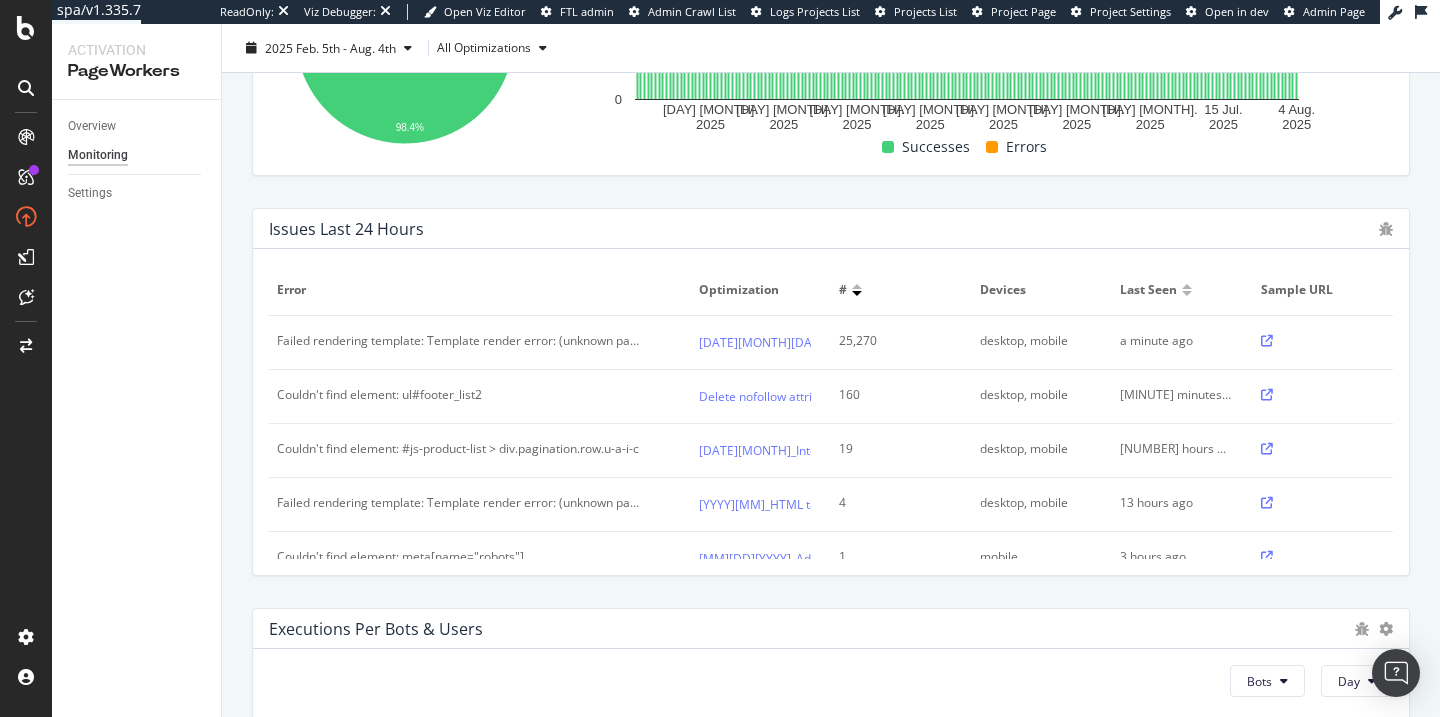 scroll, scrollTop: 691, scrollLeft: 0, axis: vertical 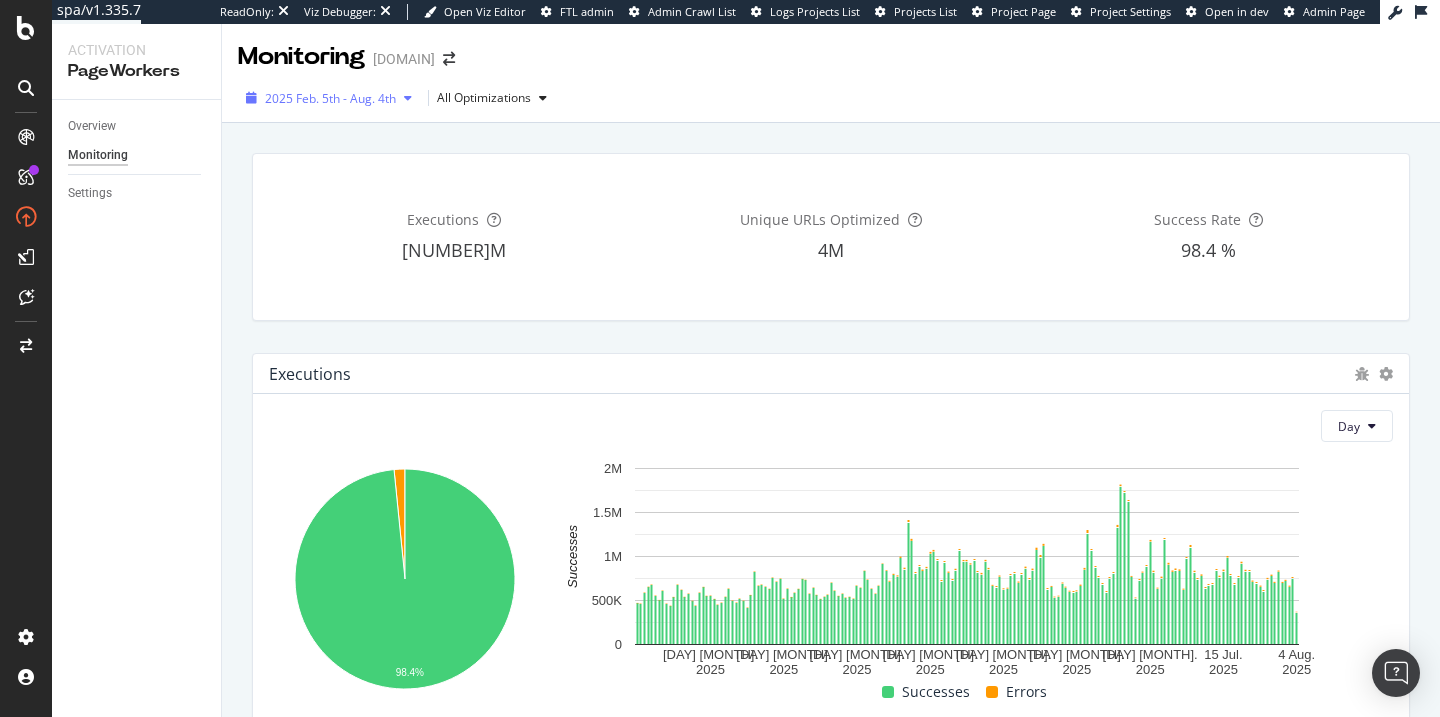 click at bounding box center [408, 98] 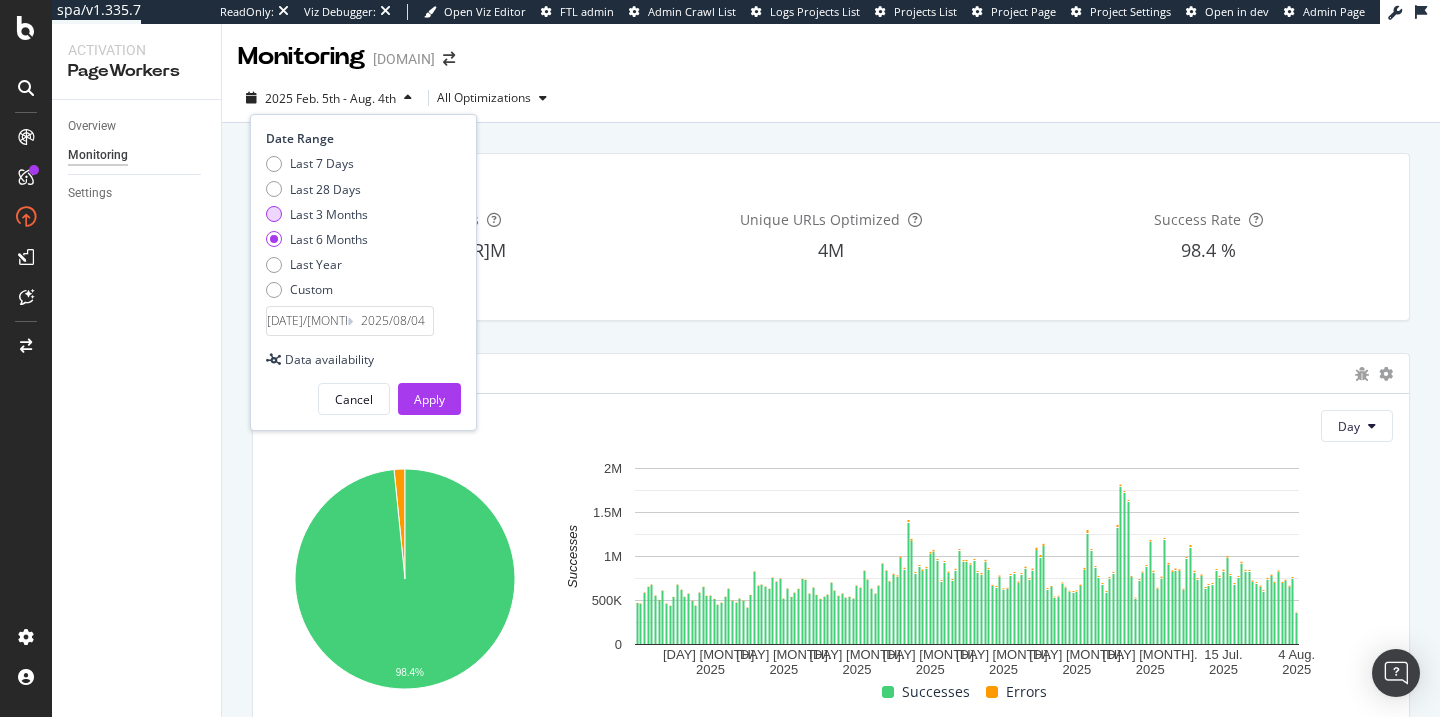 click on "Last 3 Months" at bounding box center [329, 214] 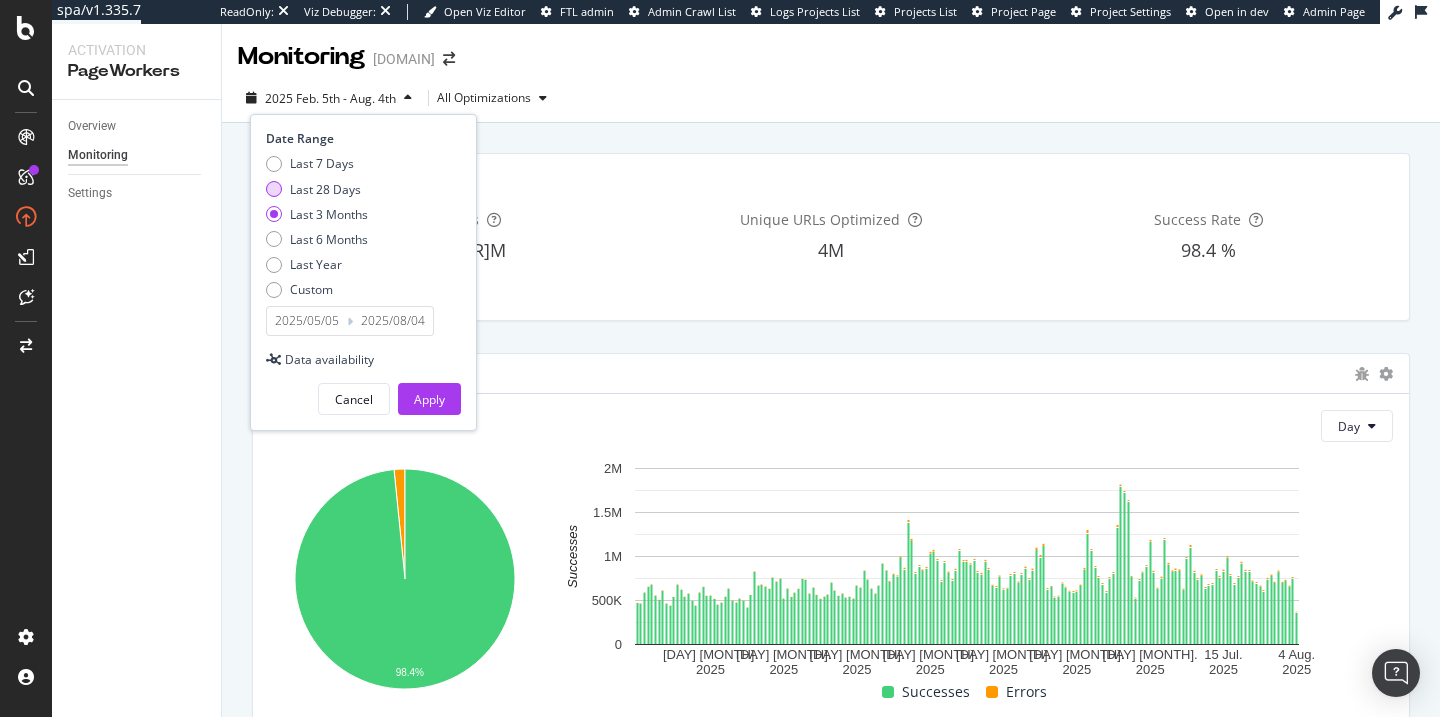 click on "Last 28 Days" at bounding box center (325, 189) 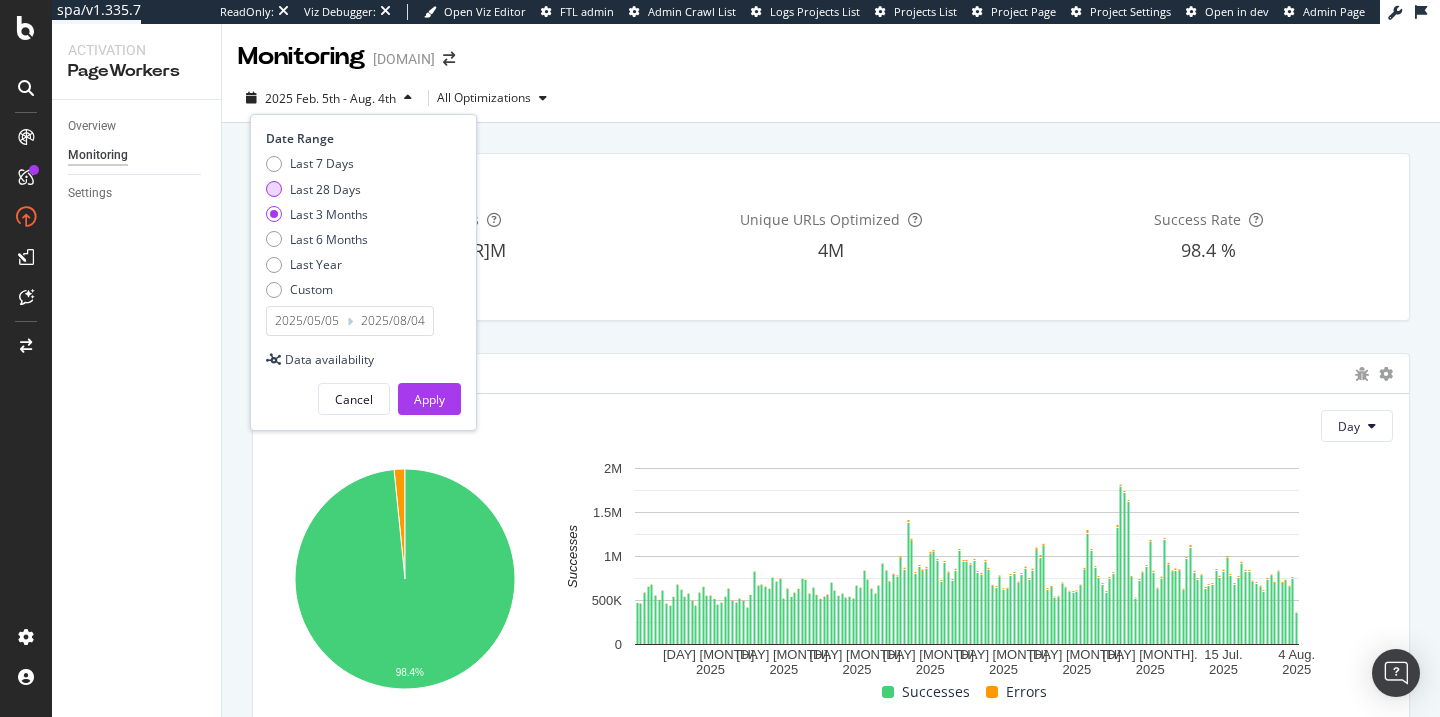 type on "2025/07/08" 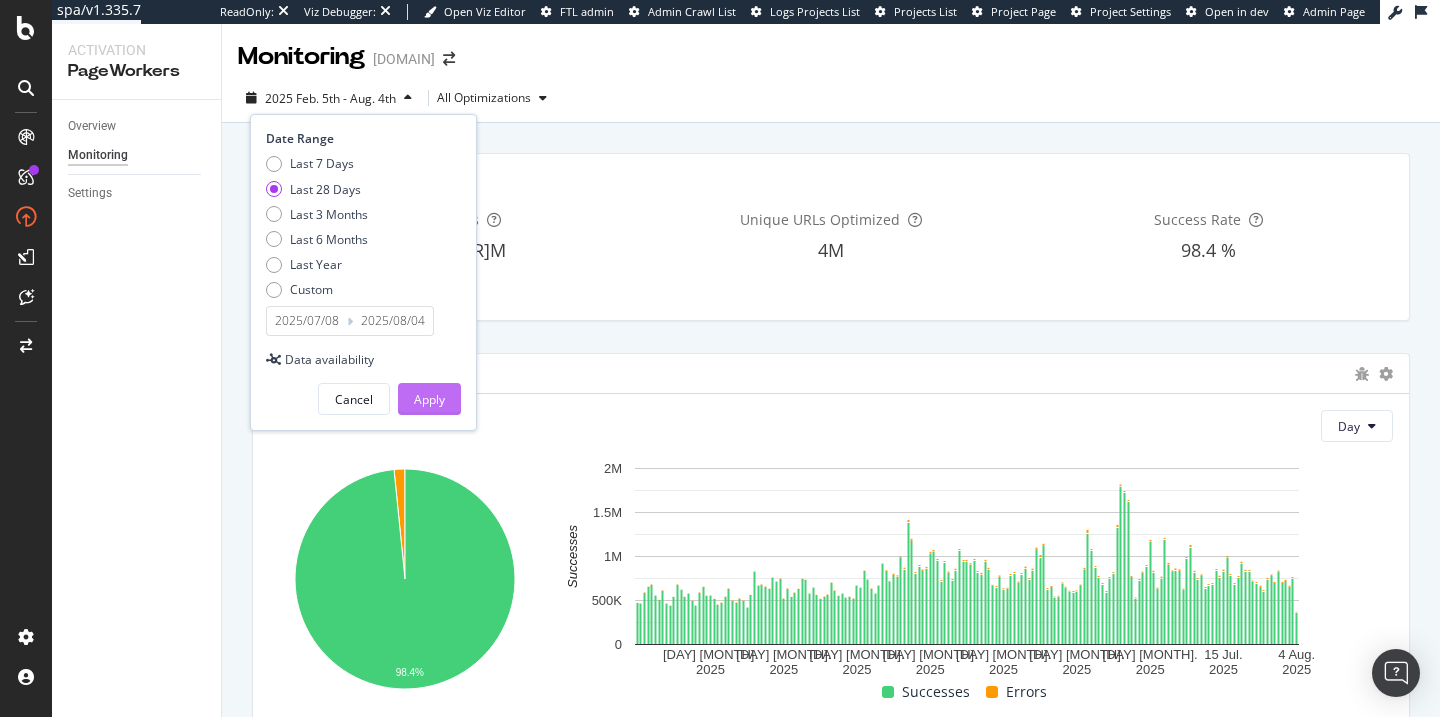 click on "Apply" at bounding box center (429, 399) 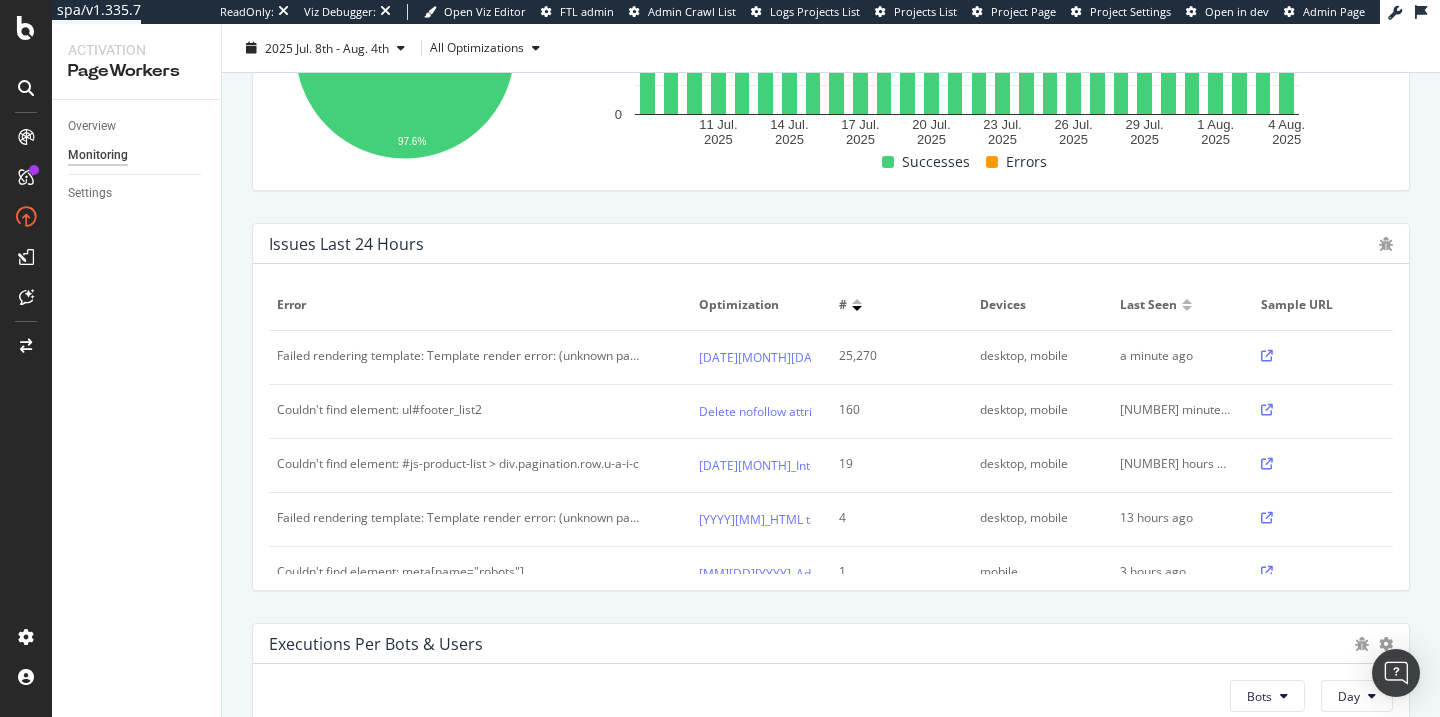 scroll, scrollTop: 890, scrollLeft: 0, axis: vertical 